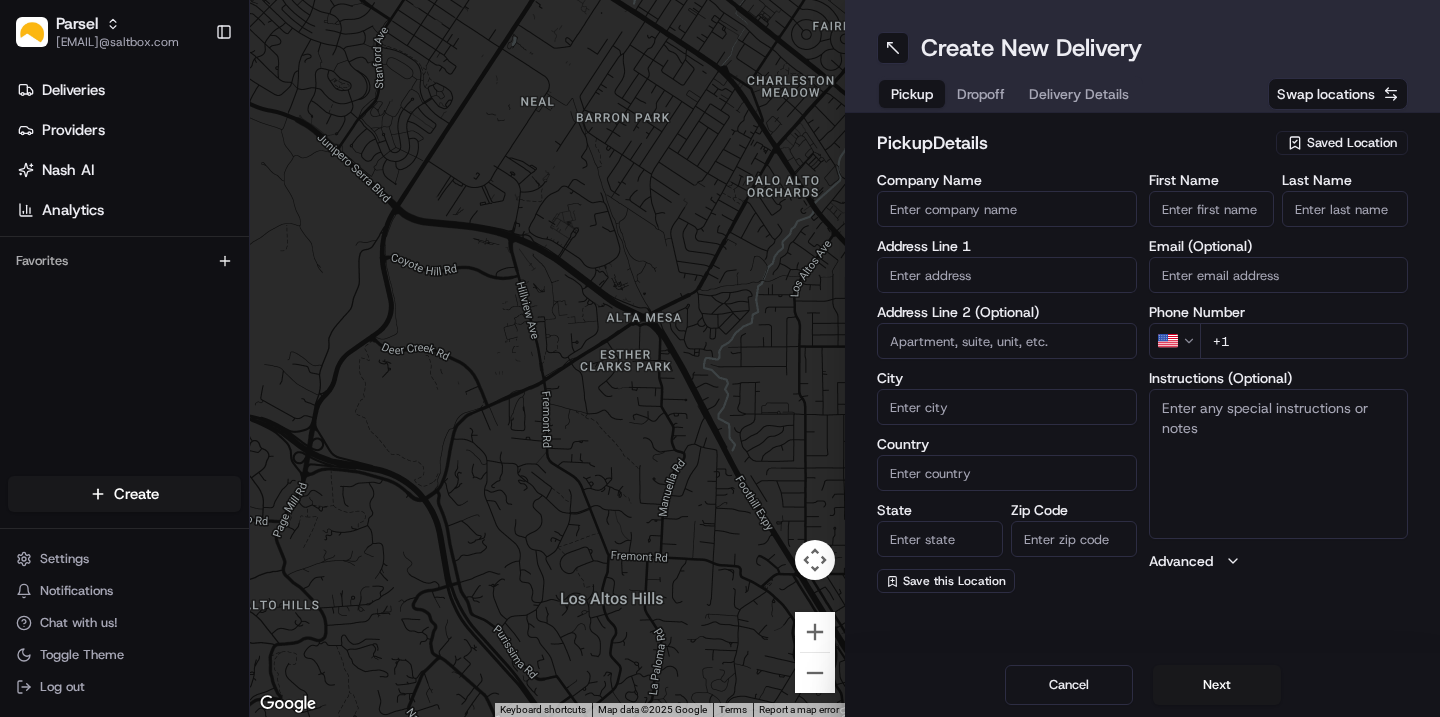 scroll, scrollTop: 0, scrollLeft: 0, axis: both 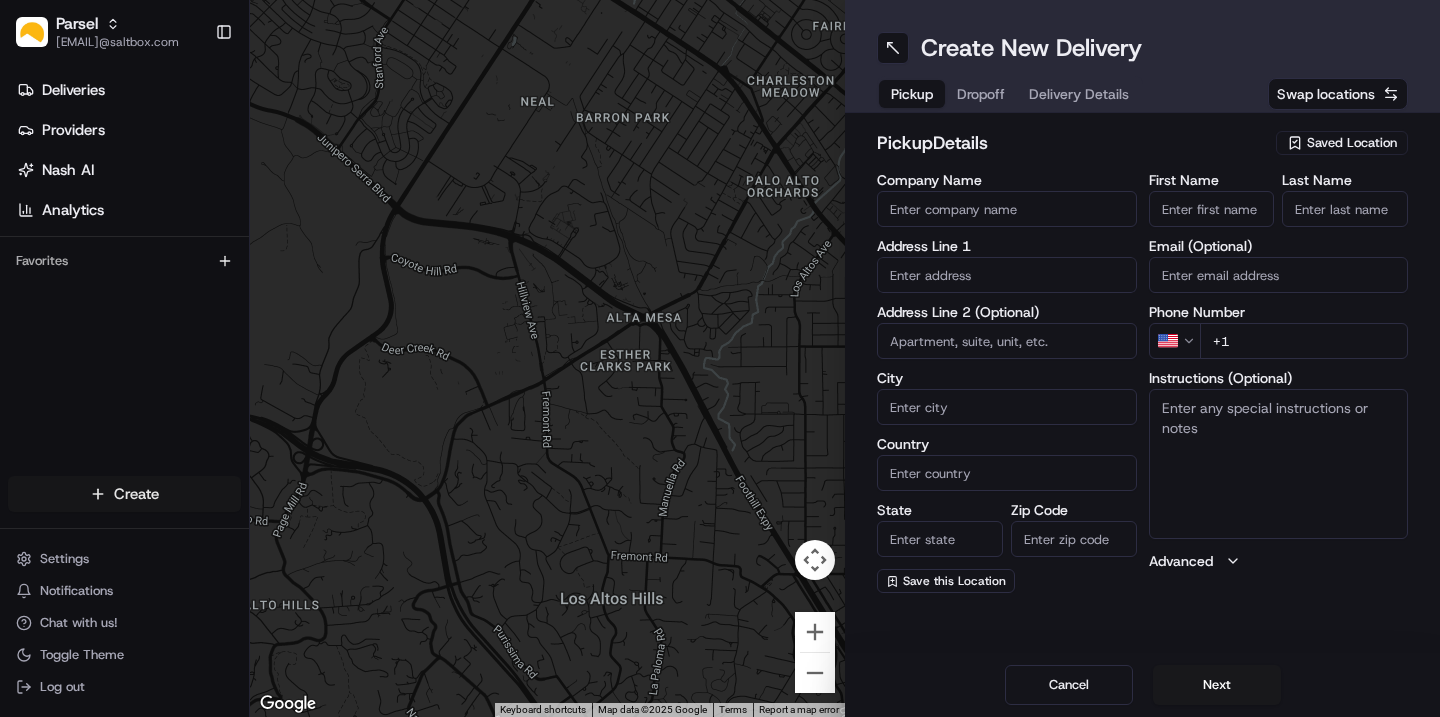 click on "Parsel [EMAIL] Toggle Sidebar Deliveries Providers Nash AI Analytics Favorites Main Menu Members & Organization Organization Users Roles Preferences Customization Tracking Orchestration Automations Dispatch Strategy Locations Pickup Locations Dropoff Locations Billing Billing Refund Requests Integrations Notification Triggers Webhooks API Keys Request Logs Create Settings Notifications Chat with us! Toggle Theme Log out ← Move left by 75% → Move right by 75% ↑ Move up by 75% ↓ Move down by 75% + Zoom in - Zoom out Home Jump left by 75% End Jump right by 75% Page Up Jump up by 75% Page Down Jump down by 75% Keyboard shortcuts Map Data Map data ©2025 Google Map data ©2025 Google 500 m Click to toggle between metric and imperial units Terms Report a map error Create New Delivery Pickup Dropoff Delivery Details Swap locations pickup Details Saved Location Company Name Address Line 1 Address Line 2 (Optional) City Country State Zip Code Save this Location First Name Last Name Email (Optional) US" at bounding box center [720, 358] 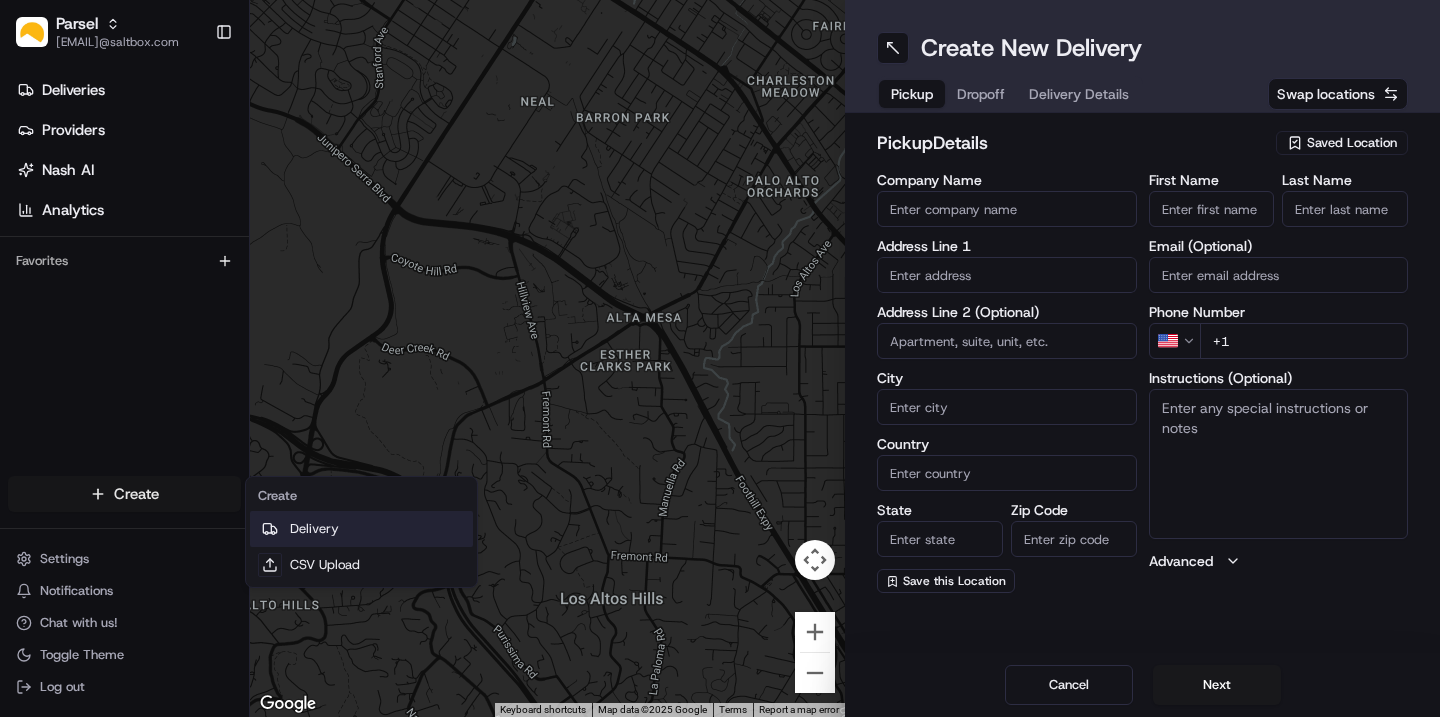 click on "Delivery" at bounding box center (361, 529) 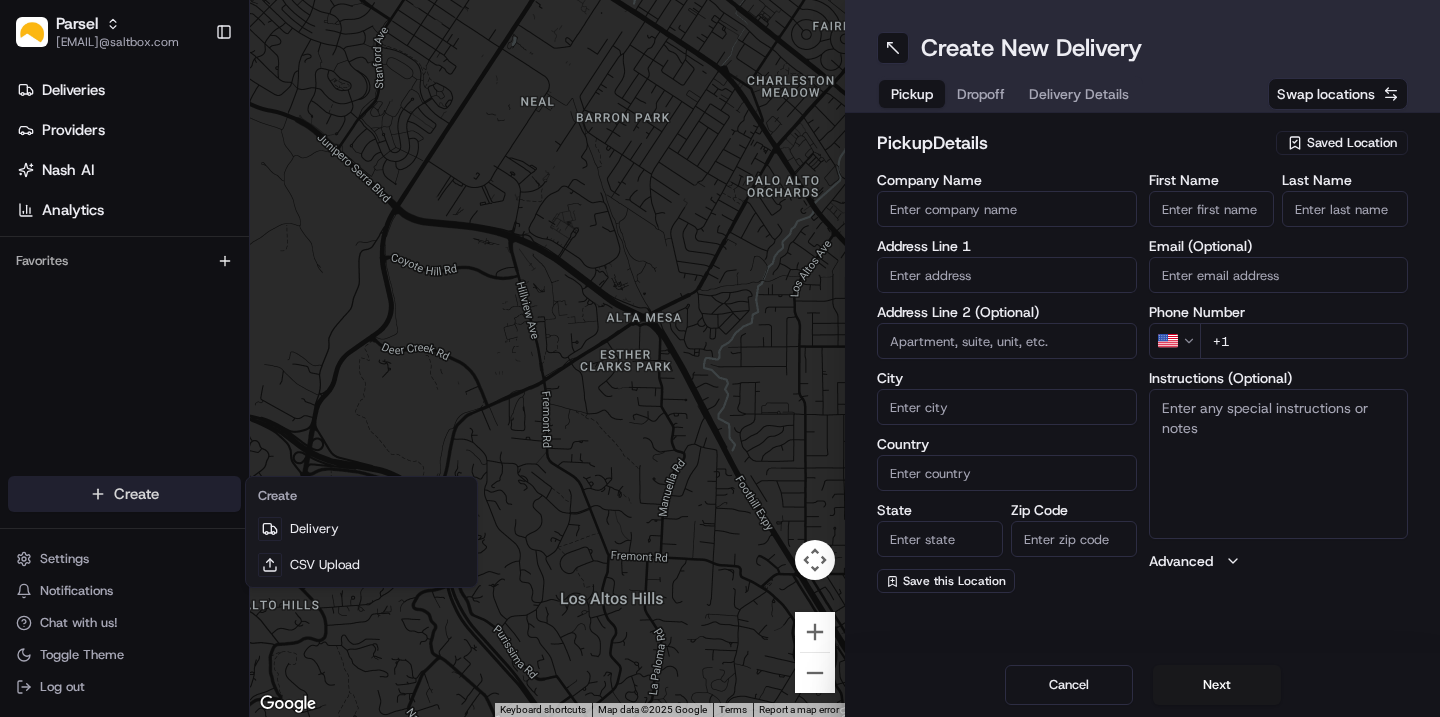 click on "Parsel [EMAIL] Toggle Sidebar Deliveries Providers Nash AI Analytics Favorites Main Menu Members & Organization Organization Users Roles Preferences Customization Tracking Orchestration Automations Dispatch Strategy Locations Pickup Locations Dropoff Locations Billing Billing Refund Requests Integrations Notification Triggers Webhooks API Keys Request Logs Create Settings Notifications Chat with us! Toggle Theme Log out ← Move left by 75% → Move right by 75% ↑ Move up by 75% ↓ Move down by 75% + Zoom in - Zoom out Home Jump left by 75% End Jump right by 75% Page Up Jump up by 75% Page Down Jump down by 75% Keyboard shortcuts Map Data Map data ©2025 Google Map data ©2025 Google 500 m Click to toggle between metric and imperial units Terms Report a map error Create New Delivery Pickup Dropoff Delivery Details Swap locations pickup Details Saved Location Company Name Address Line 1 Address Line 2 (Optional) City Country State Zip Code Save this Location First Name Last Name Email (Optional) US" at bounding box center (720, 358) 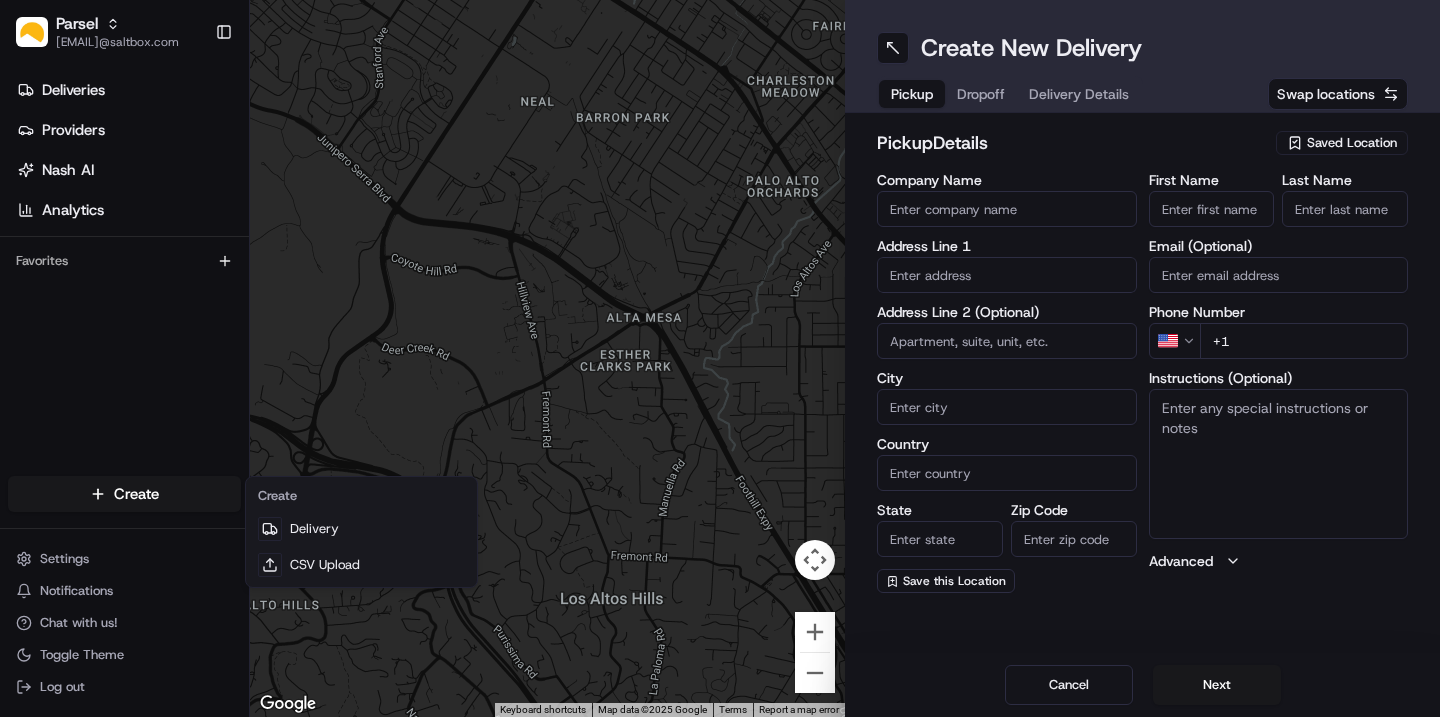 click on "Parsel [EMAIL] Toggle Sidebar Deliveries Providers Nash AI Analytics Favorites Main Menu Members & Organization Organization Users Roles Preferences Customization Tracking Orchestration Automations Dispatch Strategy Locations Pickup Locations Dropoff Locations Billing Billing Refund Requests Integrations Notification Triggers Webhooks API Keys Request Logs Create Settings Notifications Chat with us! Toggle Theme Log out ← Move left by 75% → Move right by 75% ↑ Move up by 75% ↓ Move down by 75% + Zoom in - Zoom out Home Jump left by 75% End Jump right by 75% Page Up Jump up by 75% Page Down Jump down by 75% Keyboard shortcuts Map Data Map data ©2025 Google Map data ©2025 Google 500 m Click to toggle between metric and imperial units Terms Report a map error Create New Delivery Pickup Dropoff Delivery Details Swap locations pickup Details Saved Location Company Name Address Line 1 Address Line 2 (Optional) City Country State Zip Code Save this Location First Name Last Name Email (Optional) US" at bounding box center [720, 358] 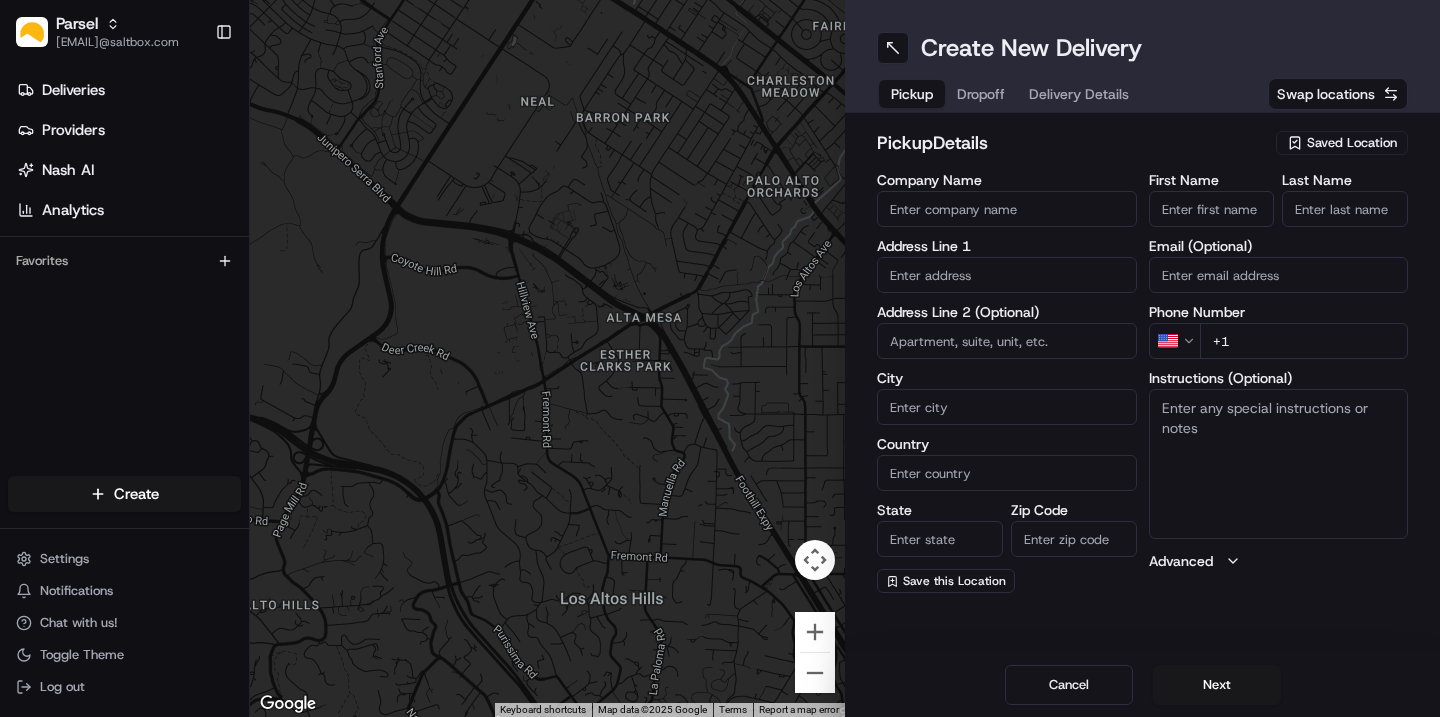 click on "Saved Location" at bounding box center [1352, 143] 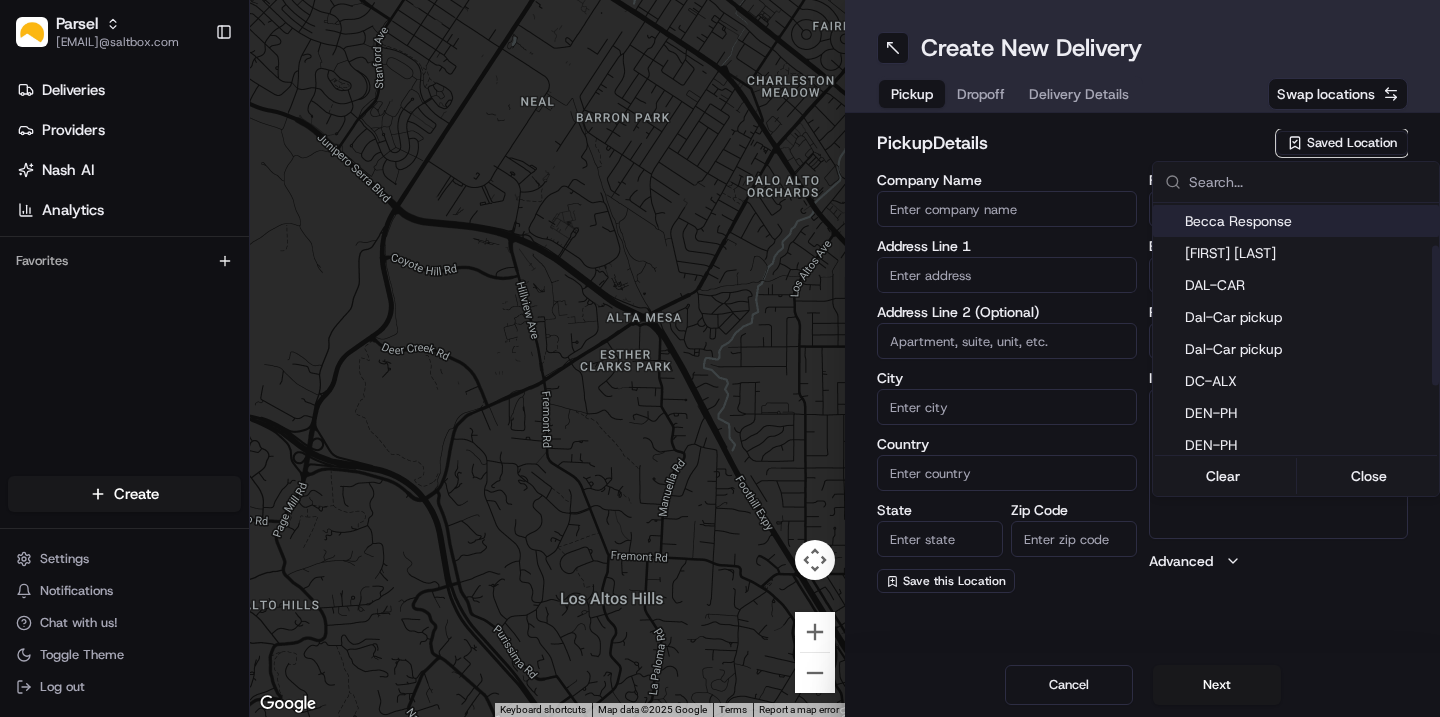scroll, scrollTop: 92, scrollLeft: 0, axis: vertical 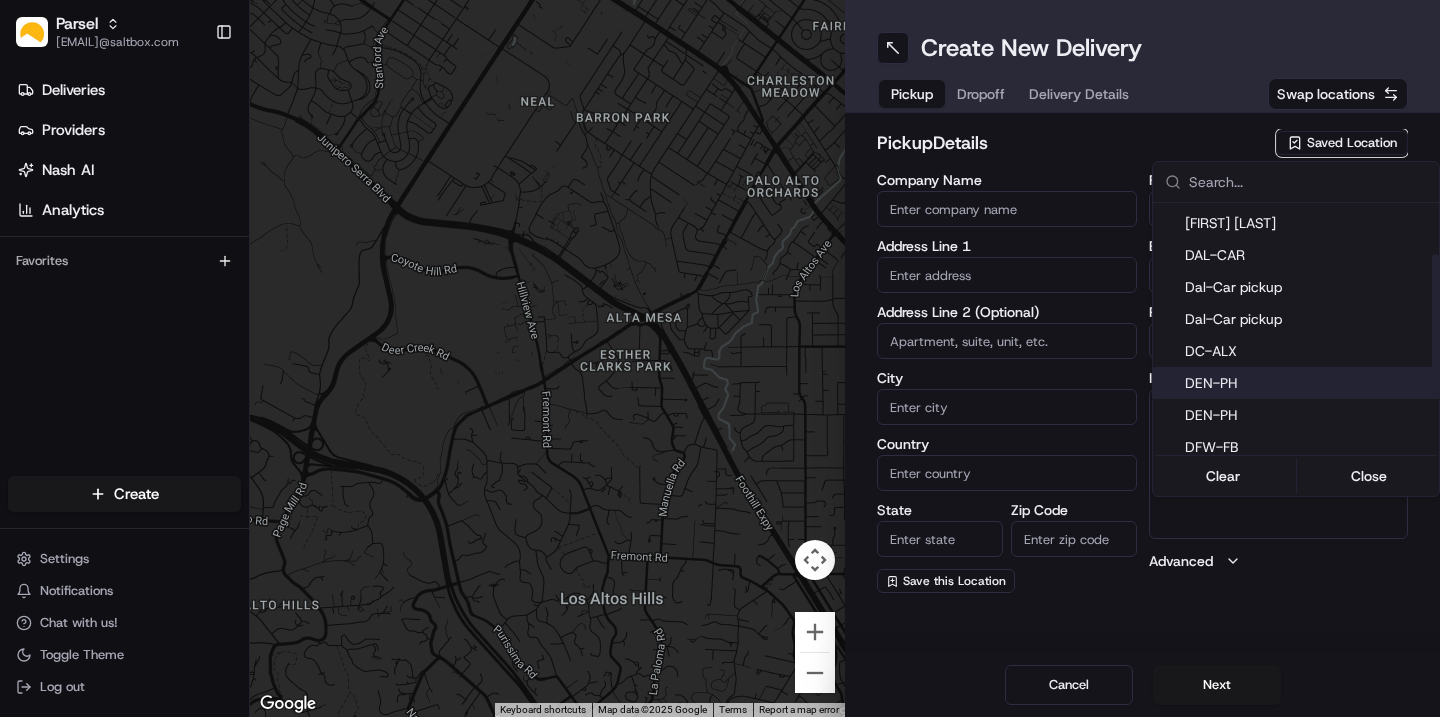 click on "DEN-PH" at bounding box center (1308, 383) 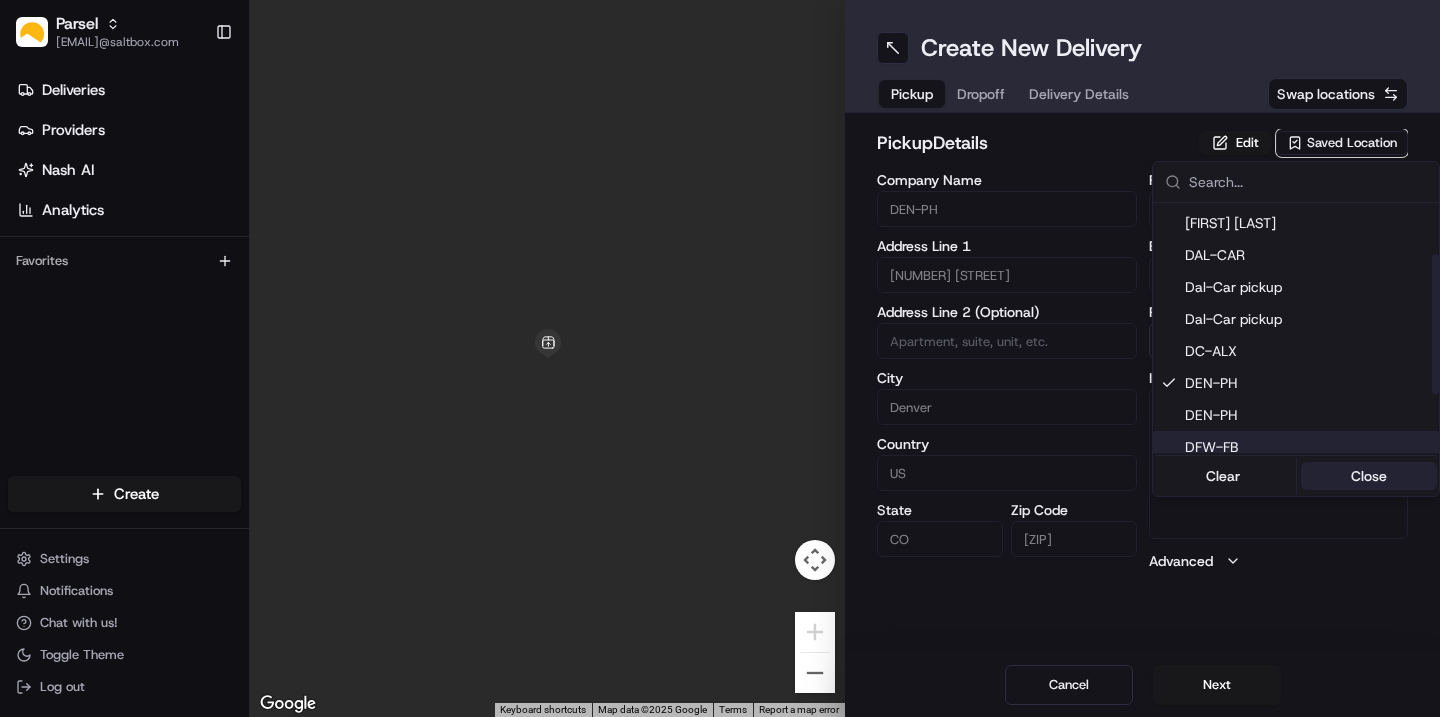 click on "Close" at bounding box center [1369, 476] 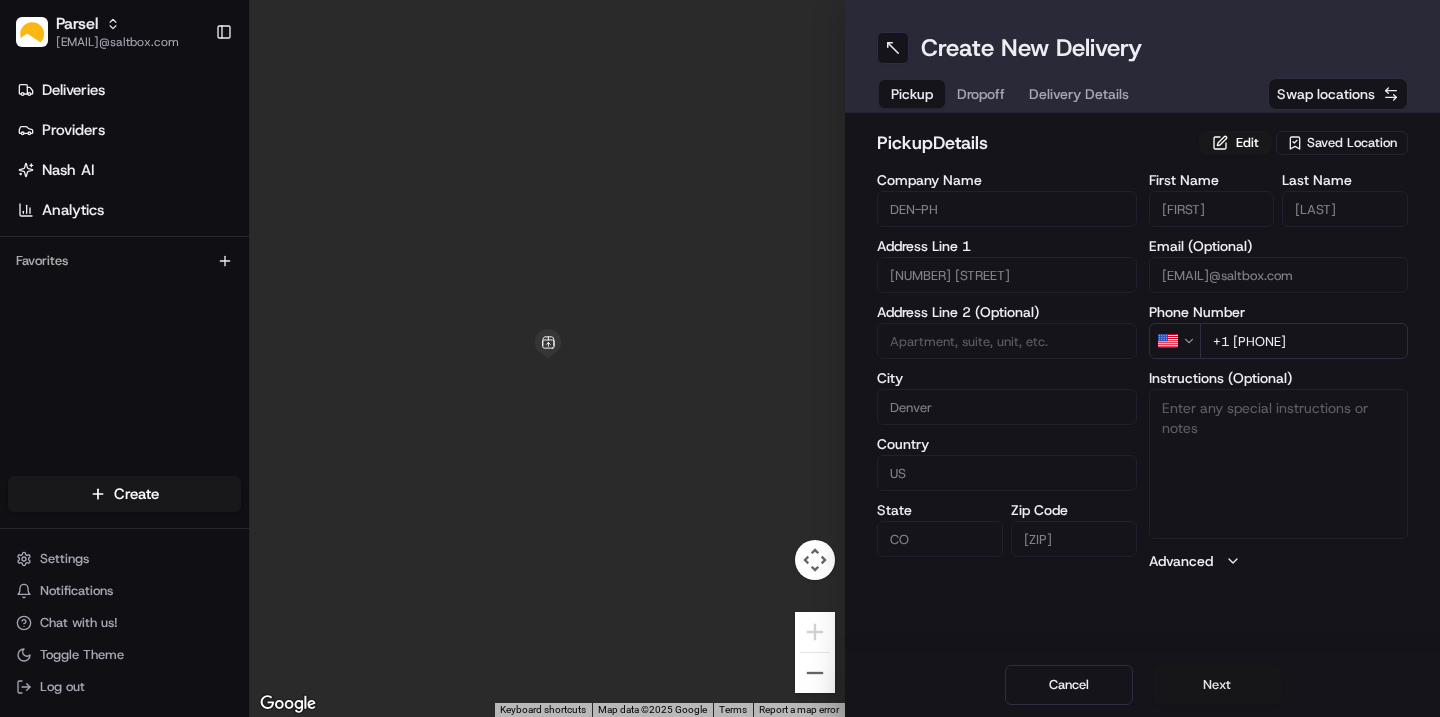 click on "Next" at bounding box center [1217, 685] 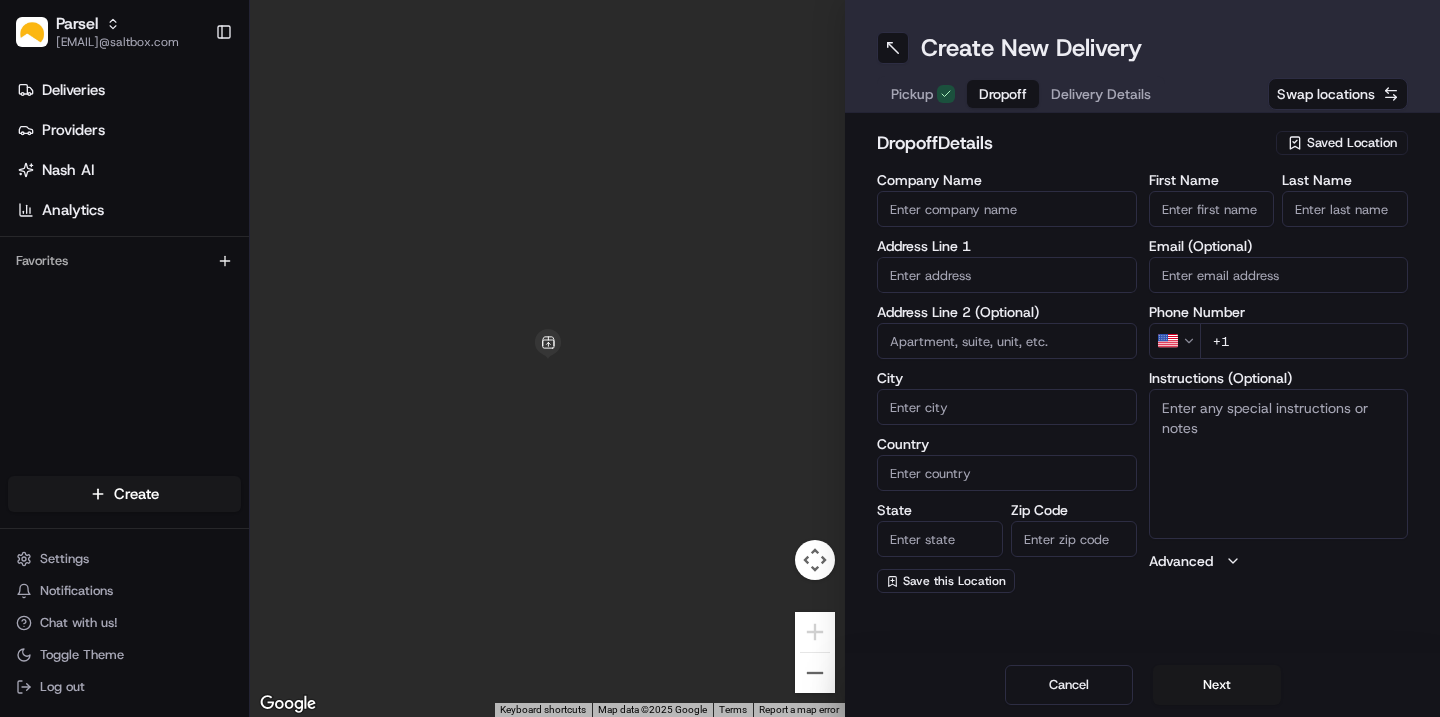 click on "Saved Location" at bounding box center [1352, 143] 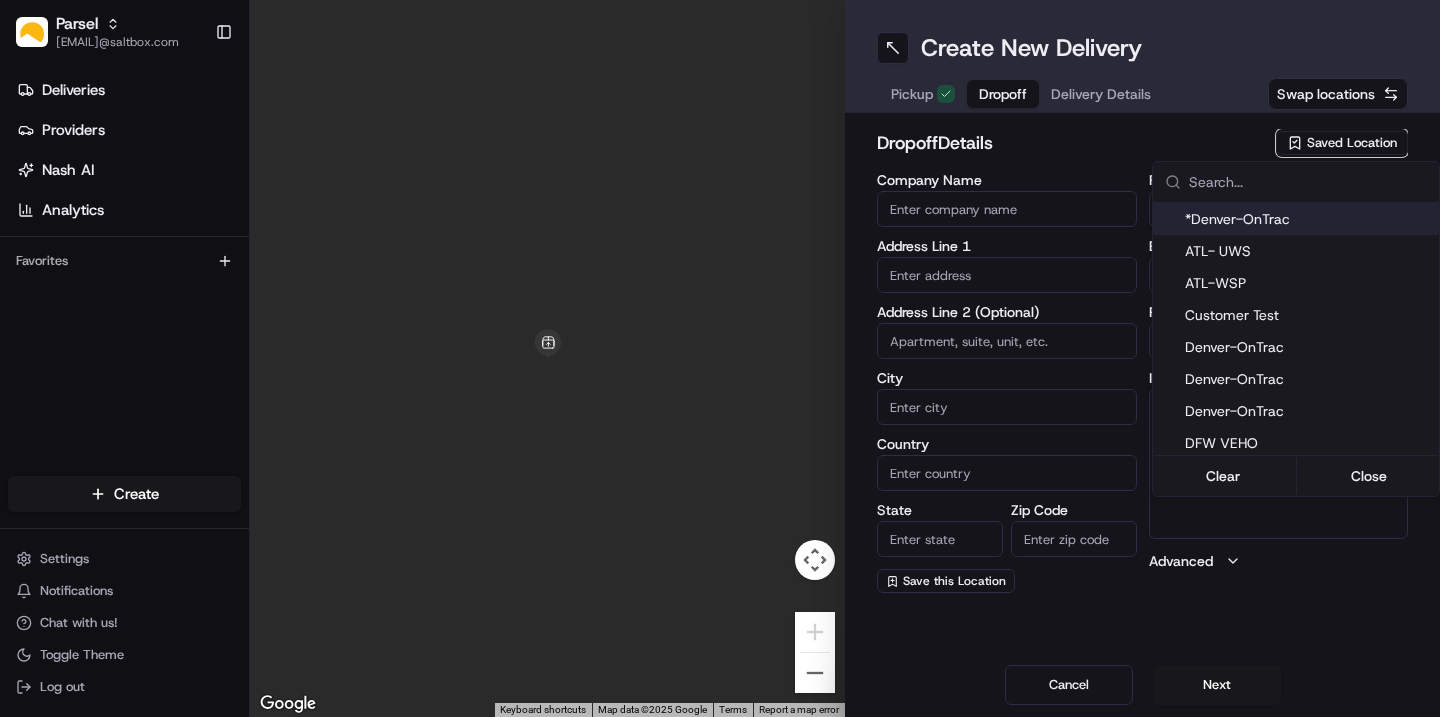 click on "*Denver-OnTrac" at bounding box center [1308, 219] 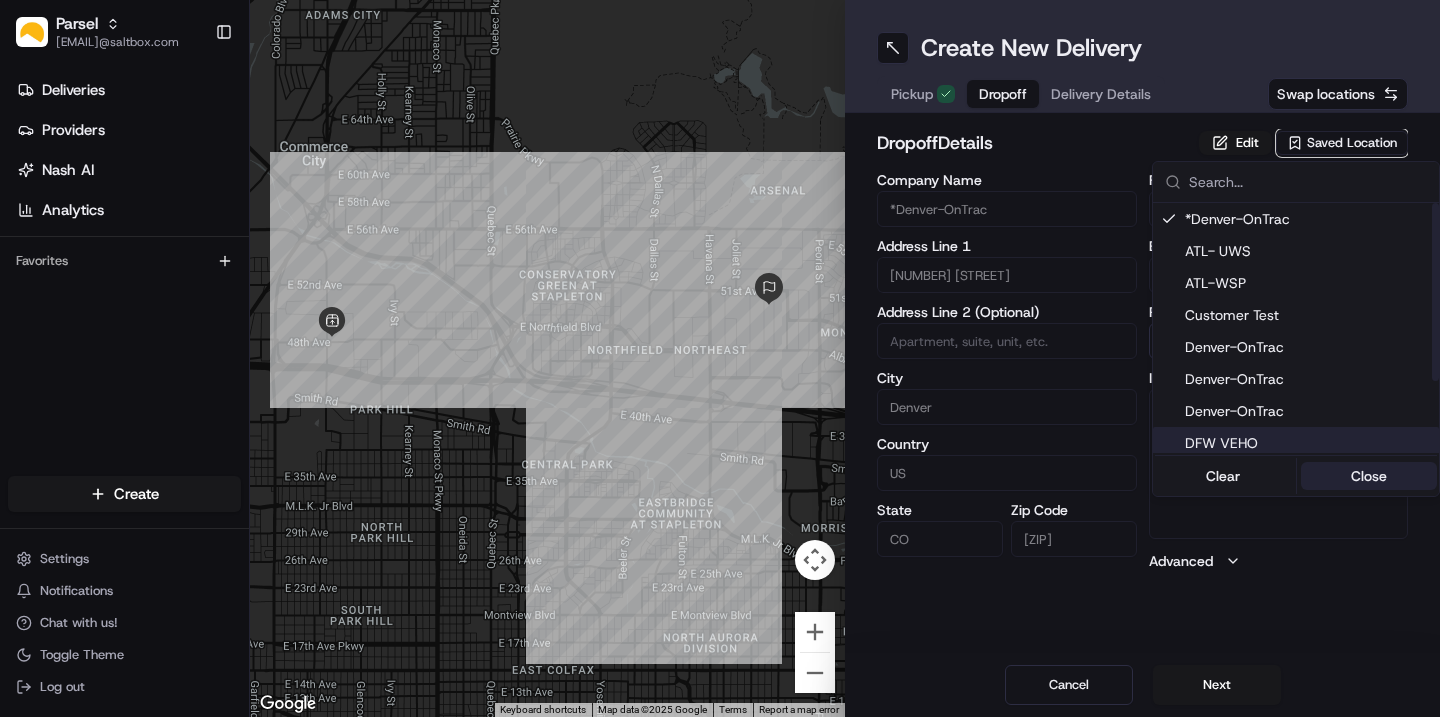 click on "Close" at bounding box center [1369, 476] 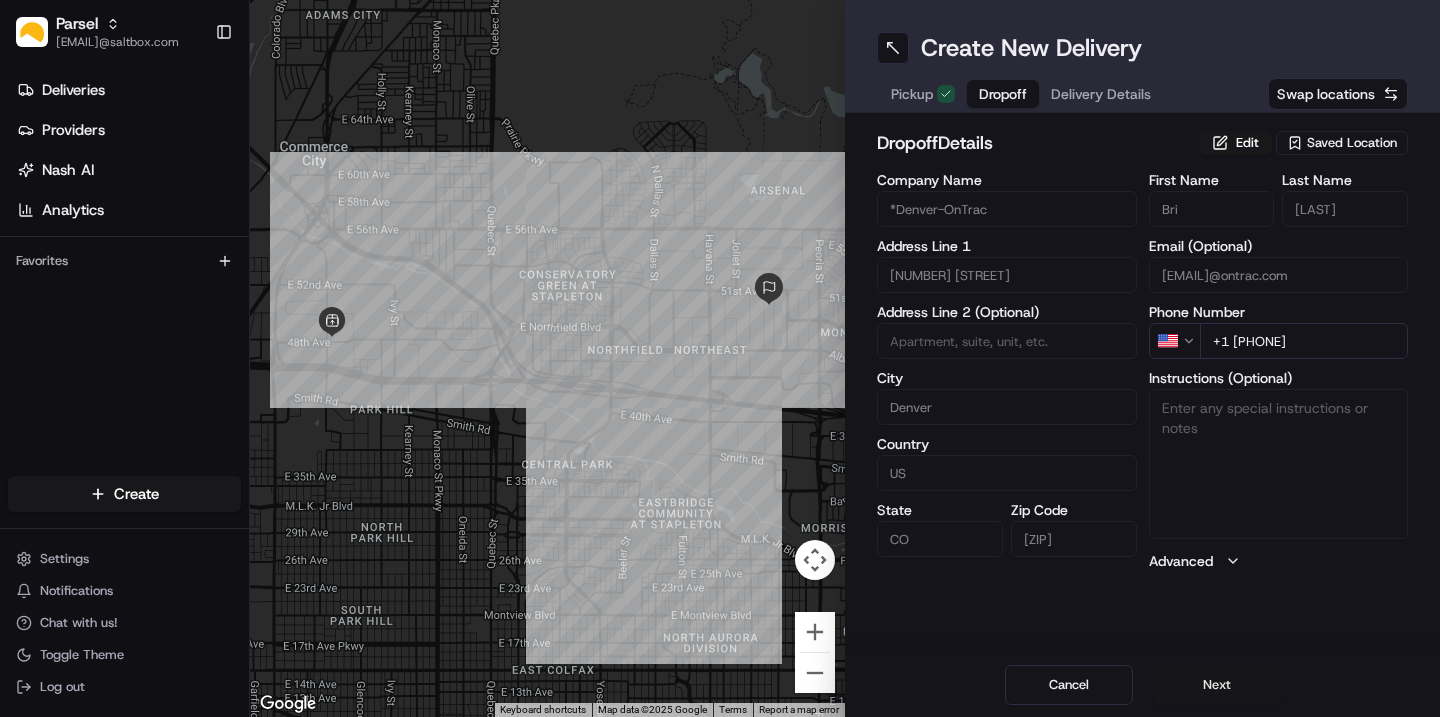 click on "Next" at bounding box center [1217, 685] 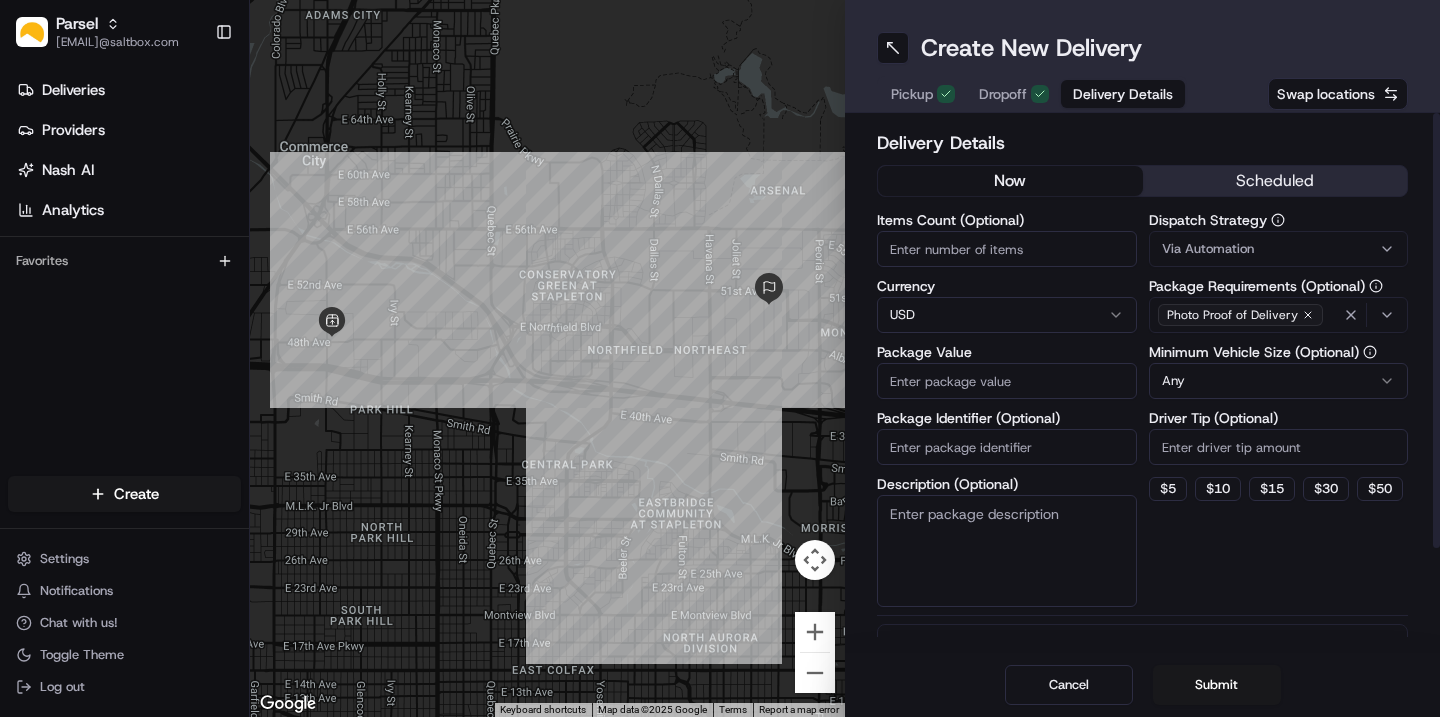 click on "Items Count (Optional)" at bounding box center [1007, 249] 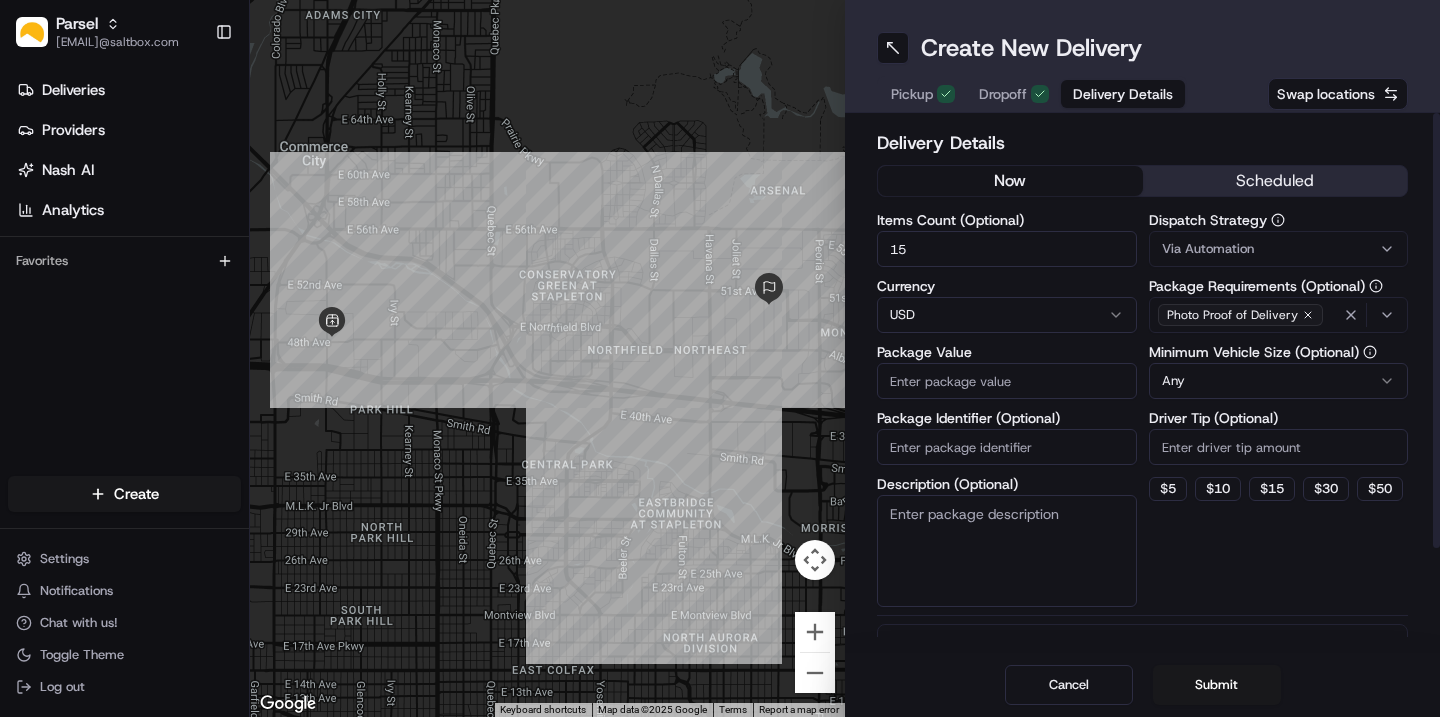type on "15" 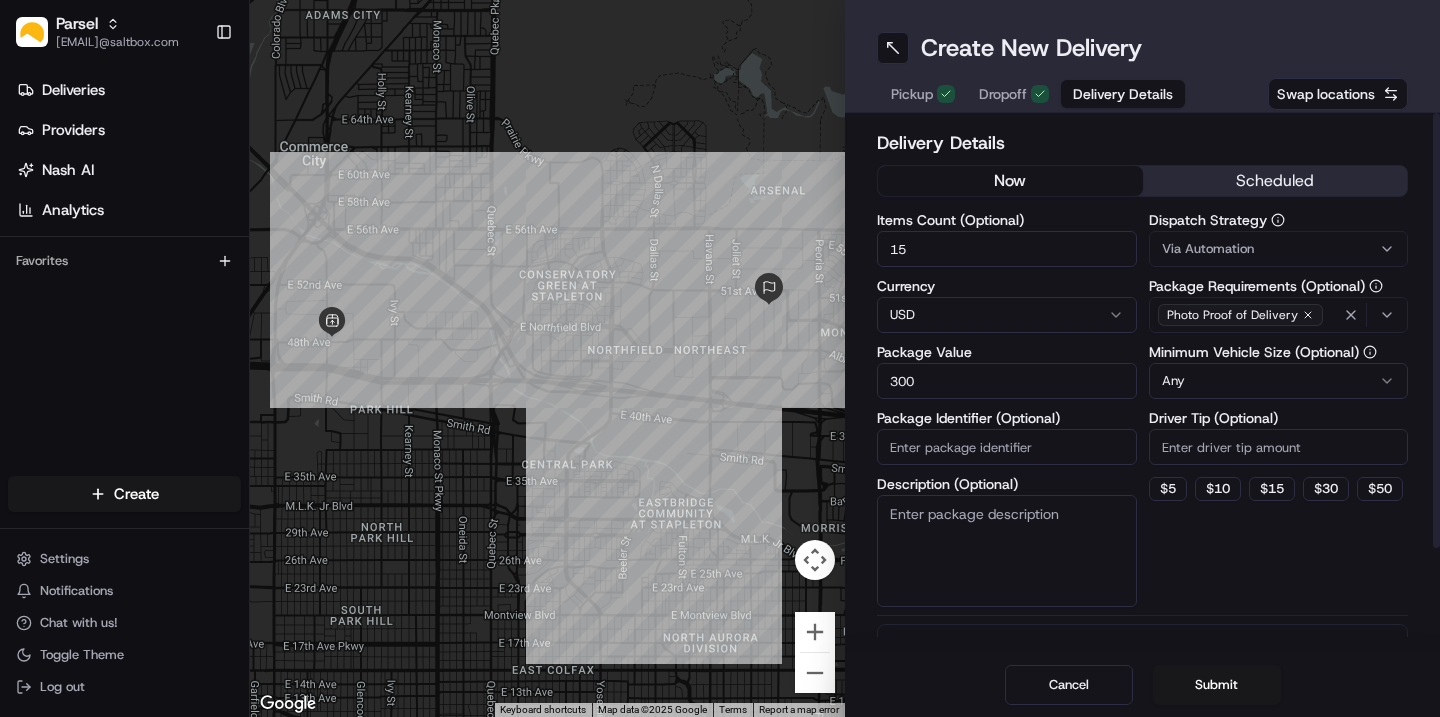 type on "300" 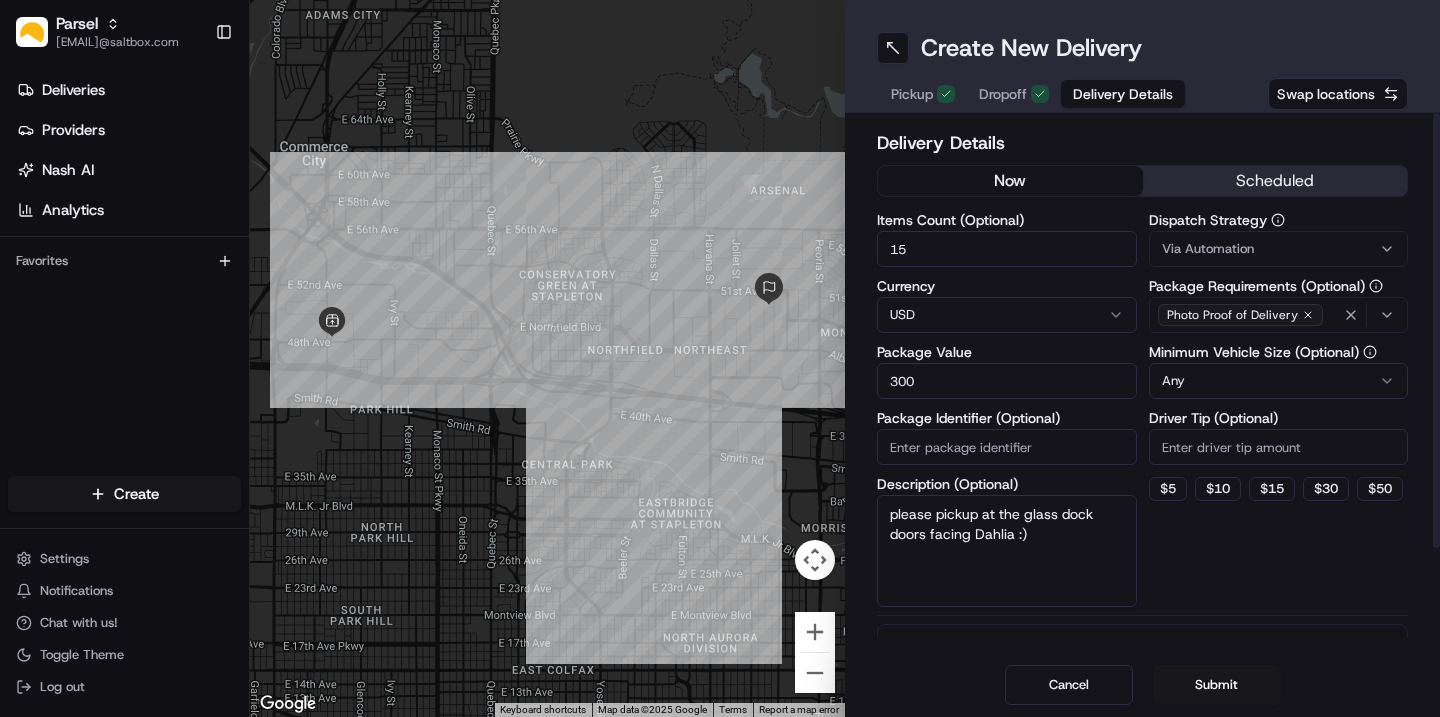type on "please pickup at the glass dock doors facing Dahlia :)" 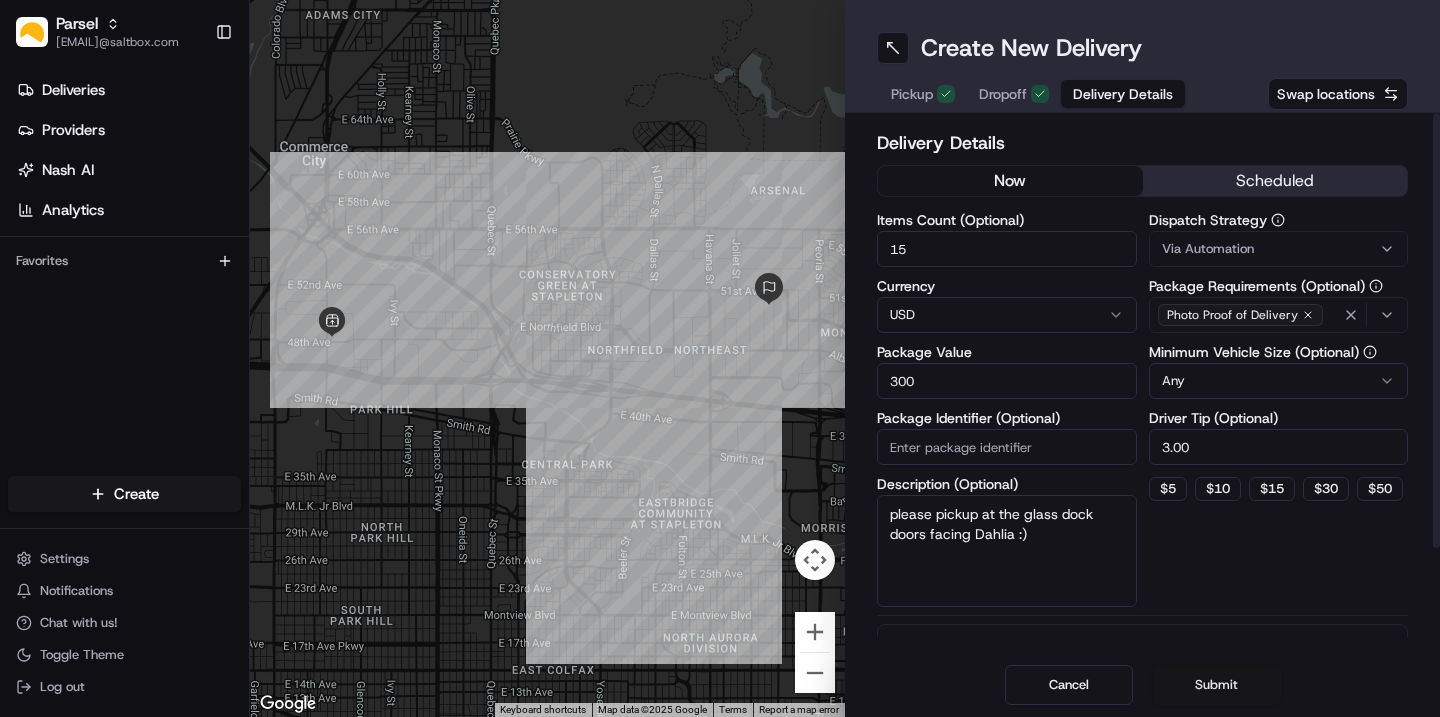 type on "3.00" 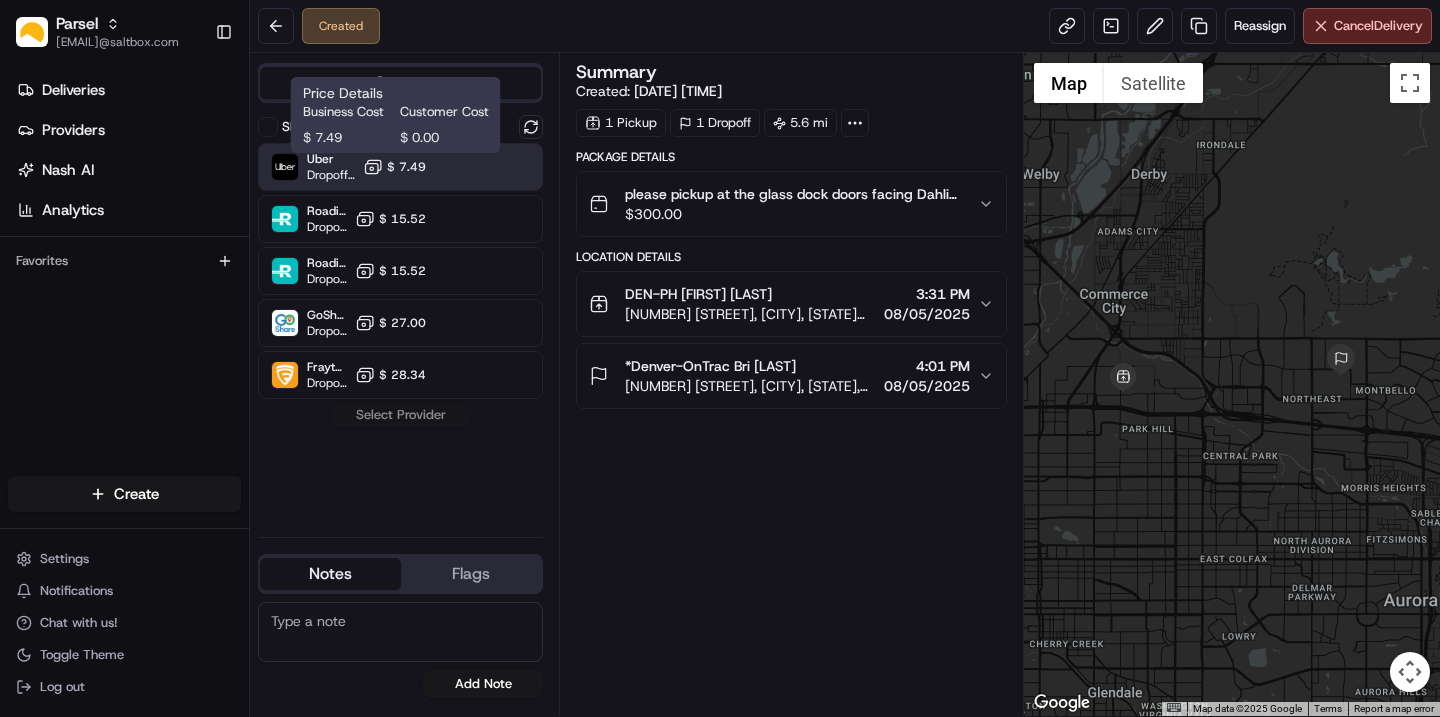 click on "$   7.49" at bounding box center [406, 167] 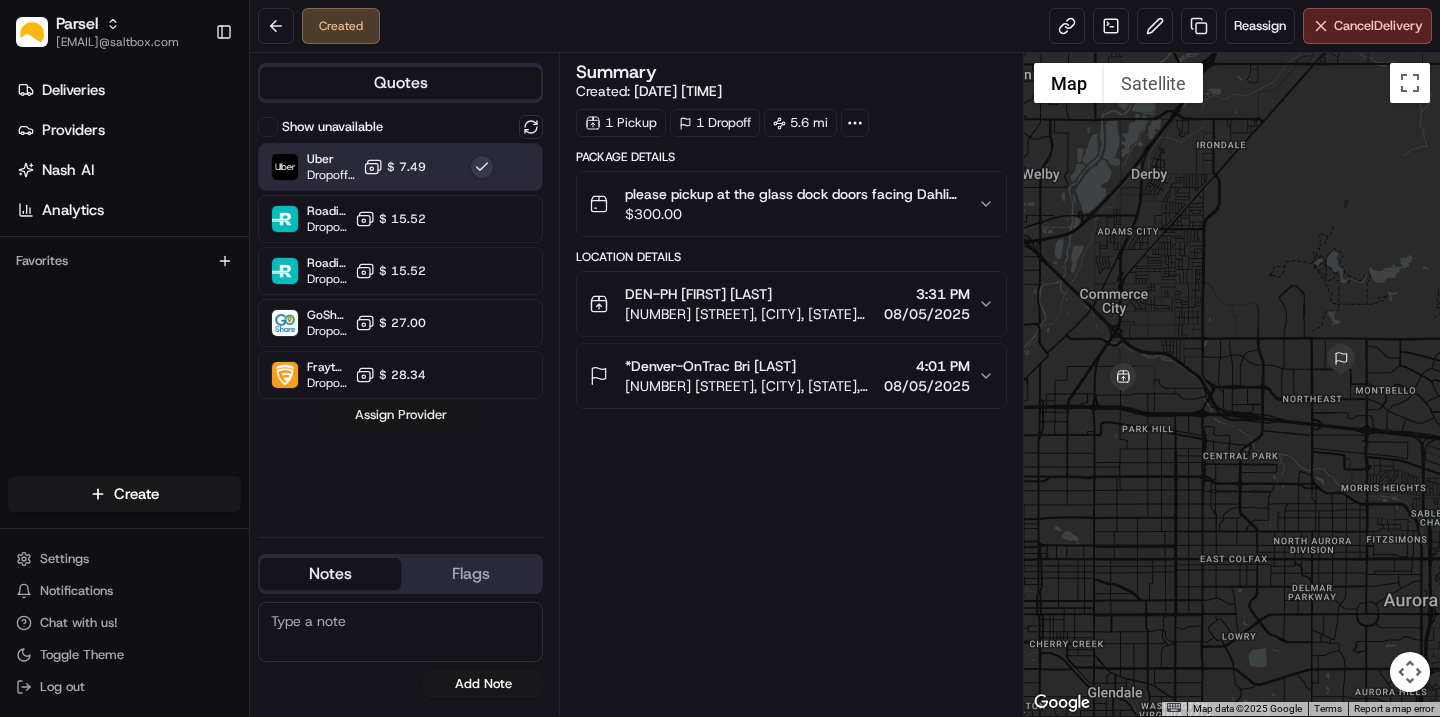 click on "Assign Provider" at bounding box center [401, 415] 